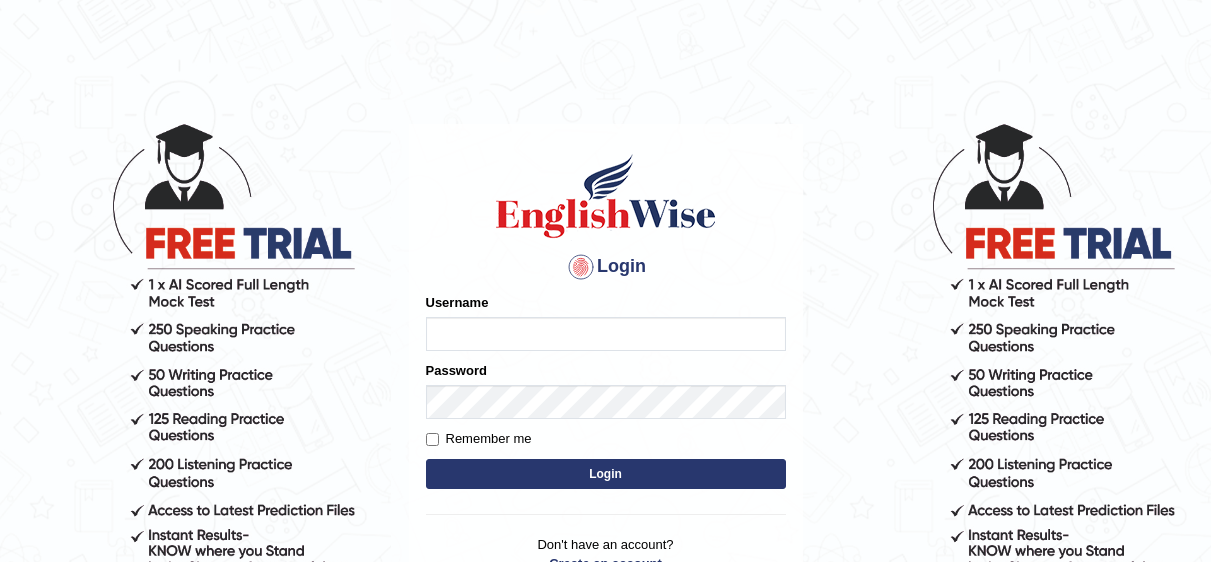 scroll, scrollTop: 0, scrollLeft: 0, axis: both 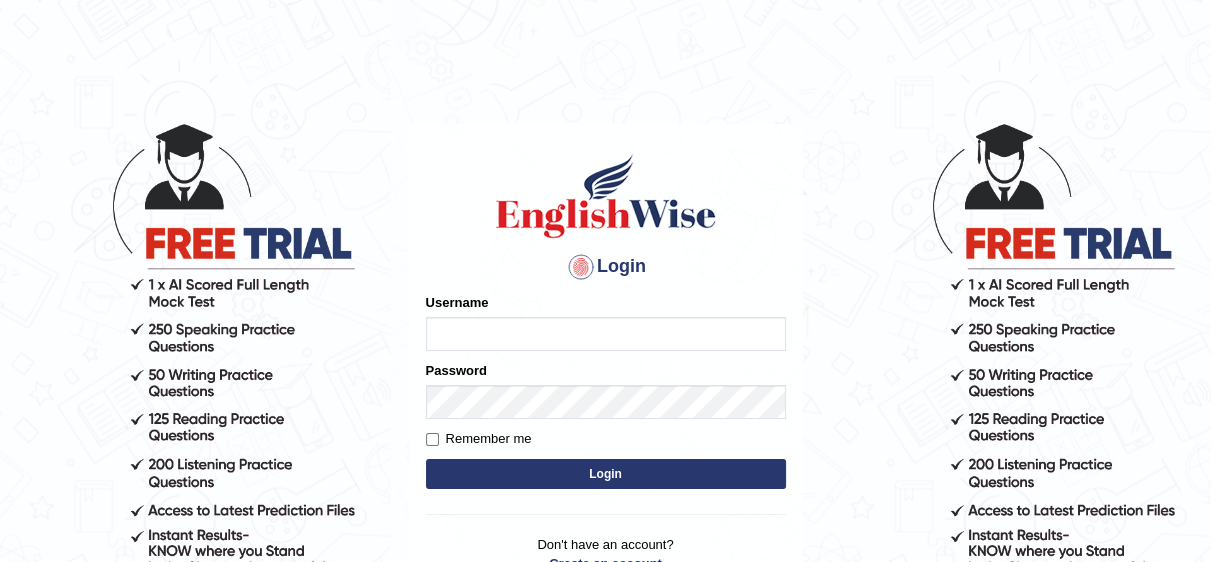 type on "Irum2025" 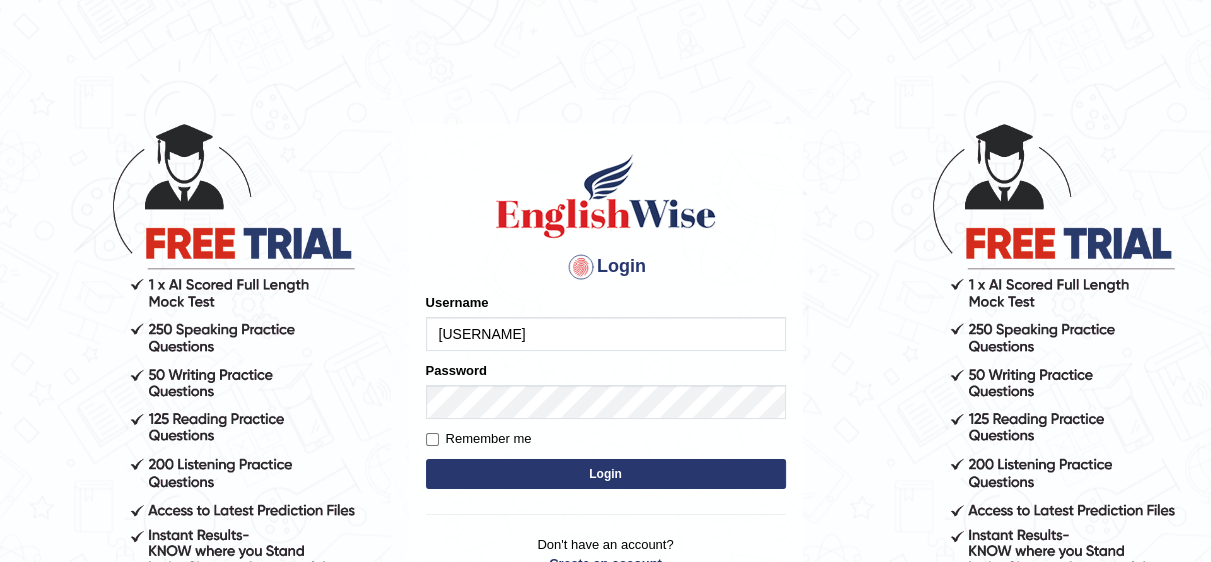 click on "Login" at bounding box center [606, 474] 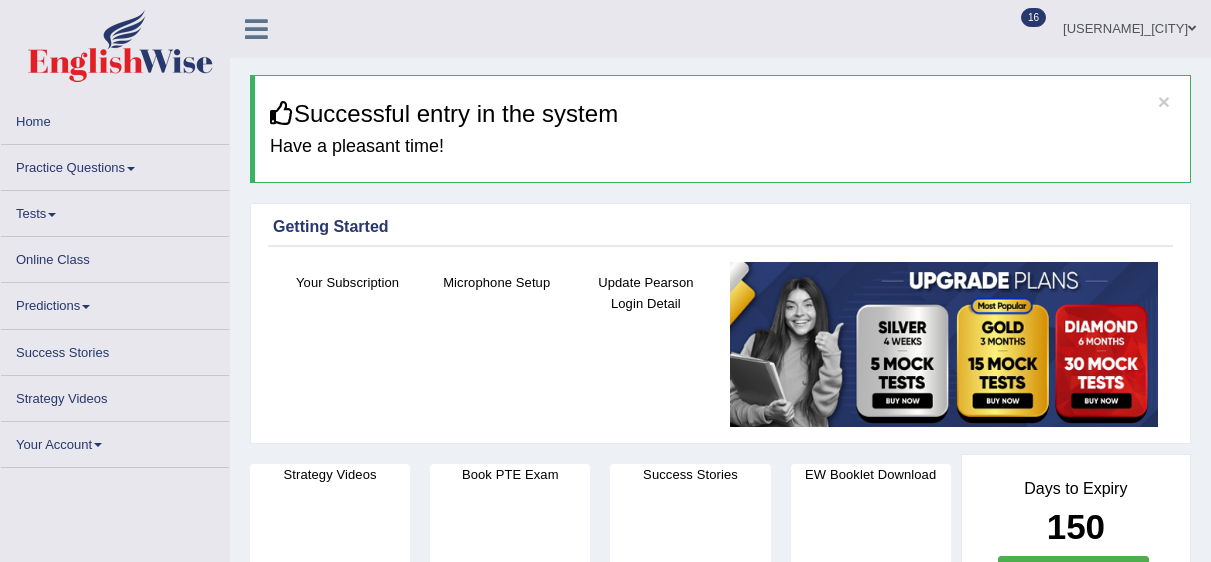 scroll, scrollTop: 0, scrollLeft: 0, axis: both 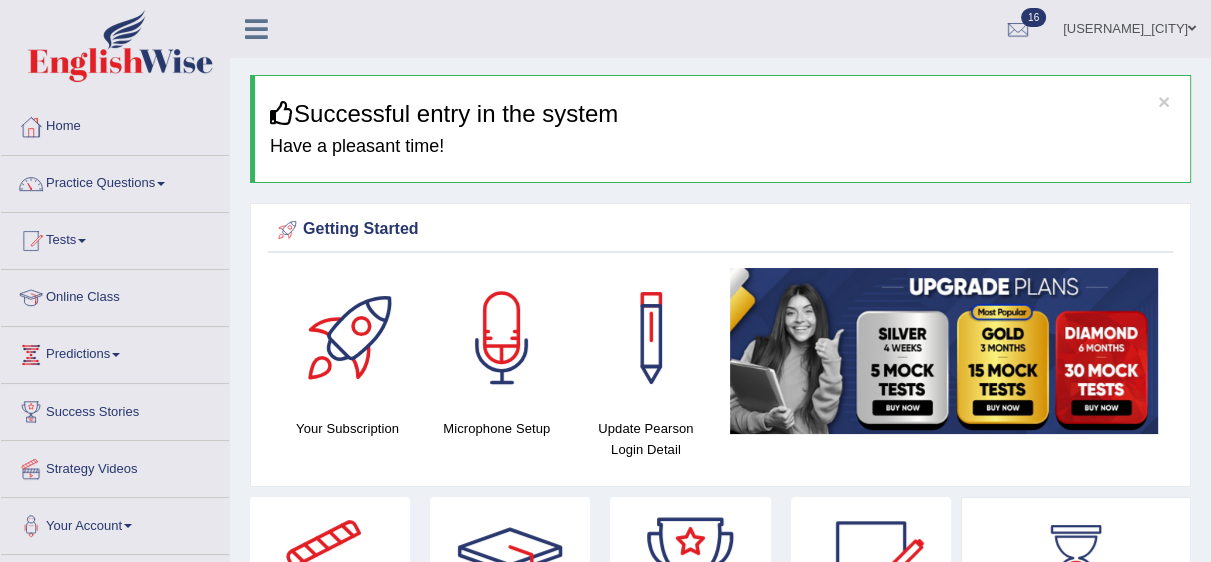 click on "[USERNAME]_[CITY]
Toggle navigation
Username: [USERNAME]
Access Type: Online
Subscription: Diamond Package
Log out
16
PEW7
Jul 29, 2025 PEW10 Jul 28, 2025 PEW6" at bounding box center [867, 28] 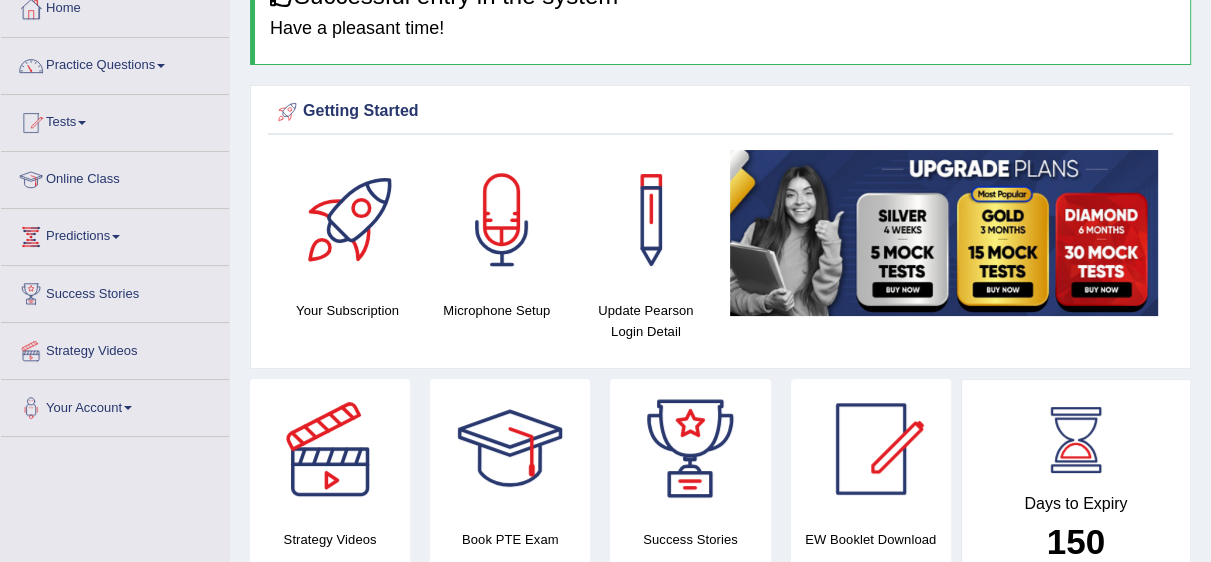 scroll, scrollTop: 158, scrollLeft: 0, axis: vertical 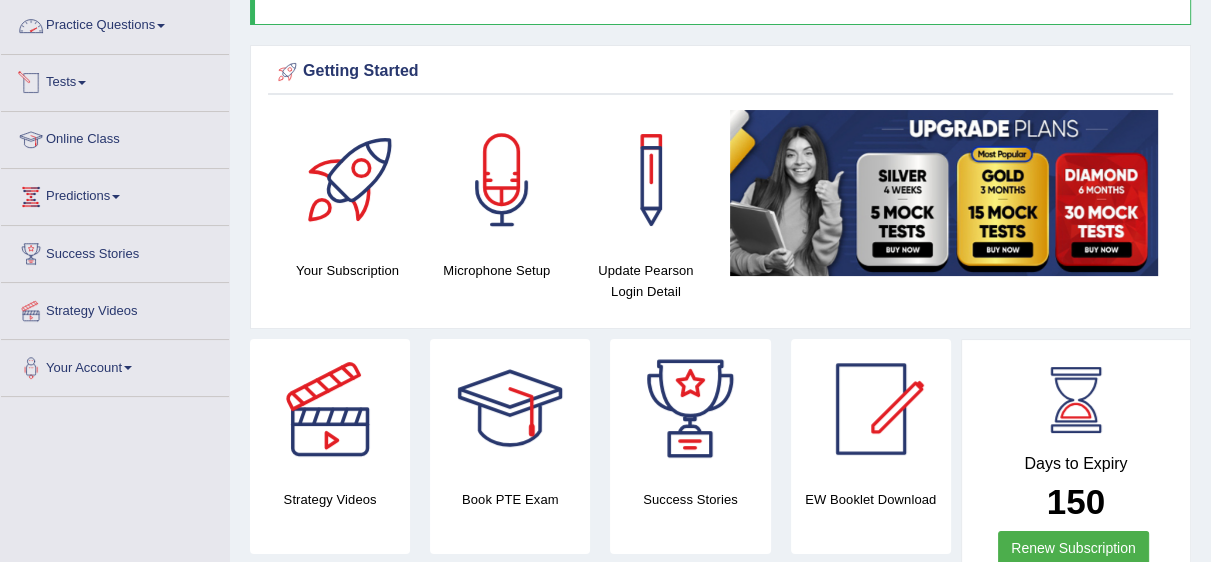 click on "Practice Questions" at bounding box center [115, 23] 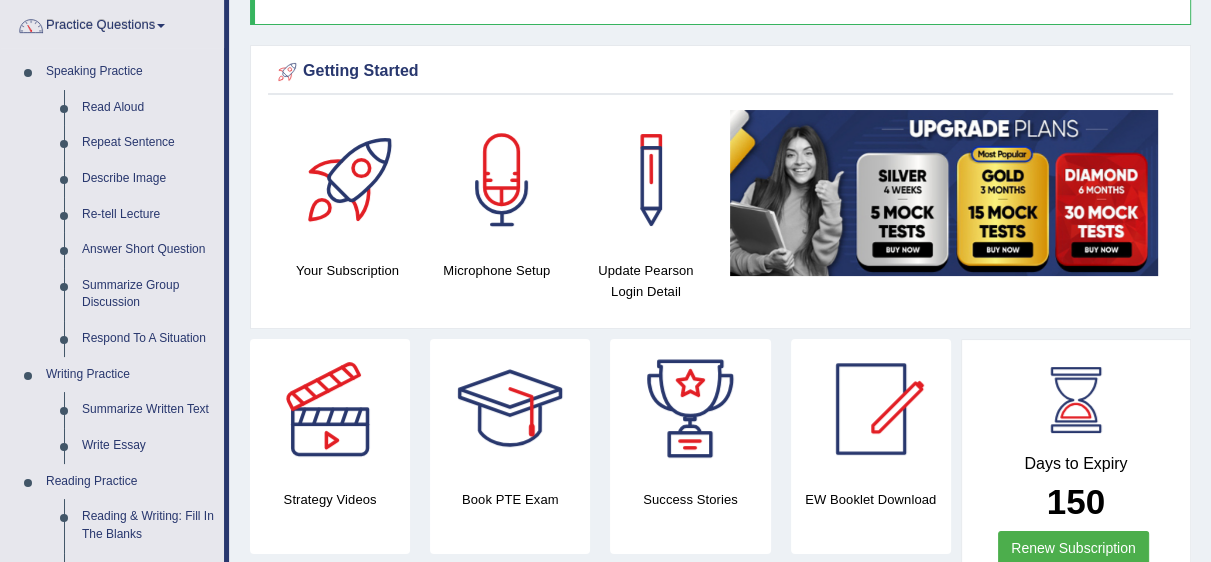 click on "×
Successful entry in the system Have a pleasant time!
Please login from Desktop. If you think this is an error (or logged in from desktop),  please click here to contact us
Getting Started
Your Subscription
Microphone Setup
Update Pearson Login Detail
×" at bounding box center [720, 1608] 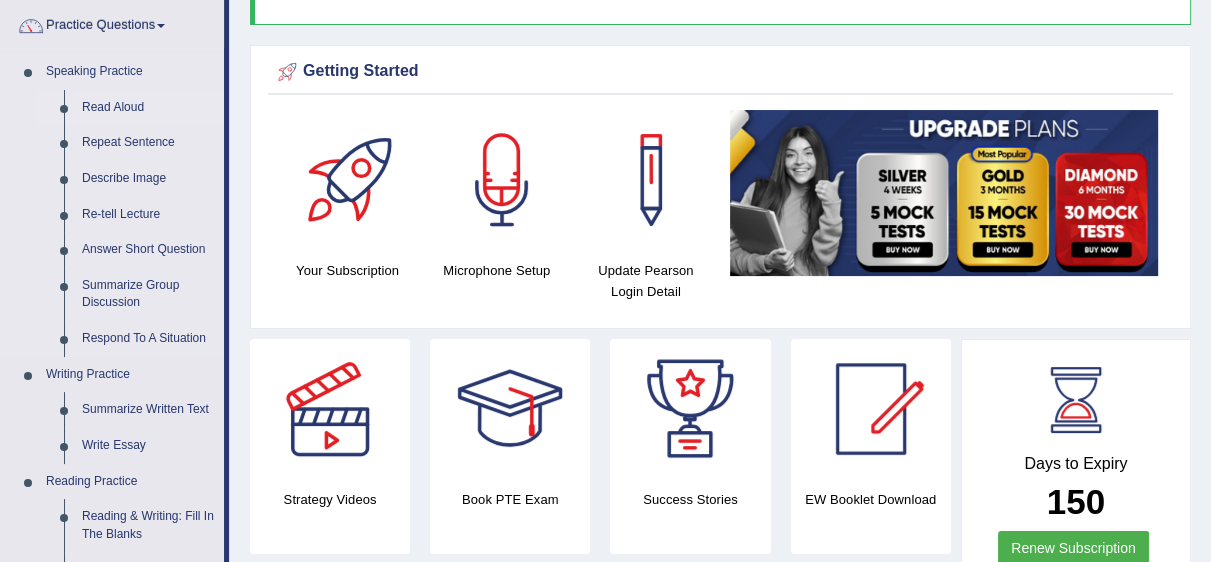 scroll, scrollTop: 118, scrollLeft: 0, axis: vertical 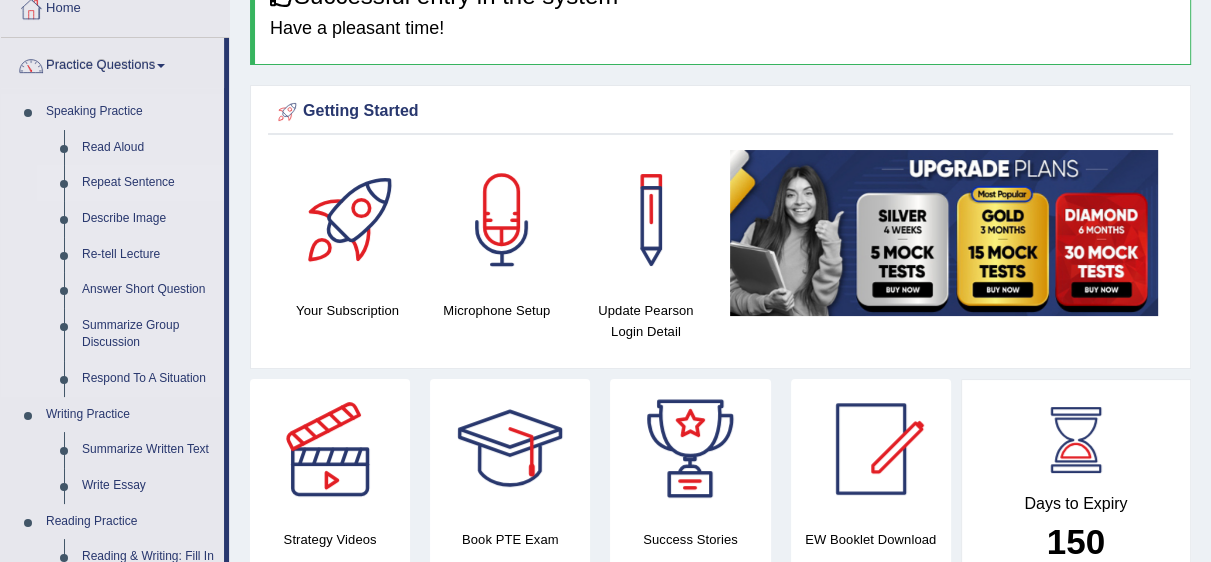 click on "Repeat Sentence" at bounding box center [148, 183] 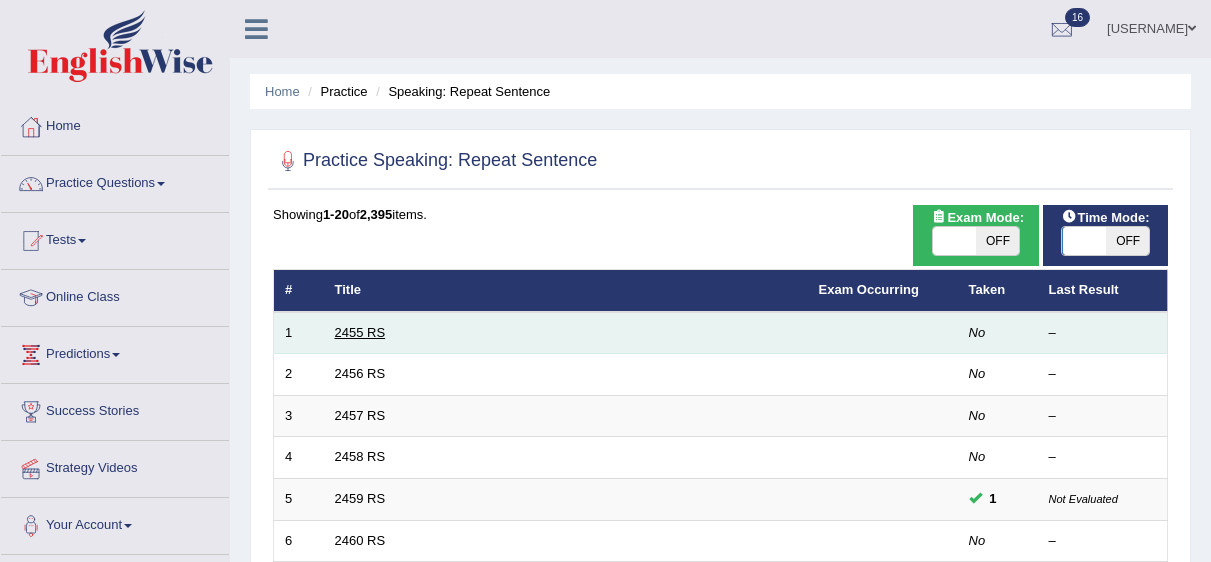 scroll, scrollTop: 0, scrollLeft: 0, axis: both 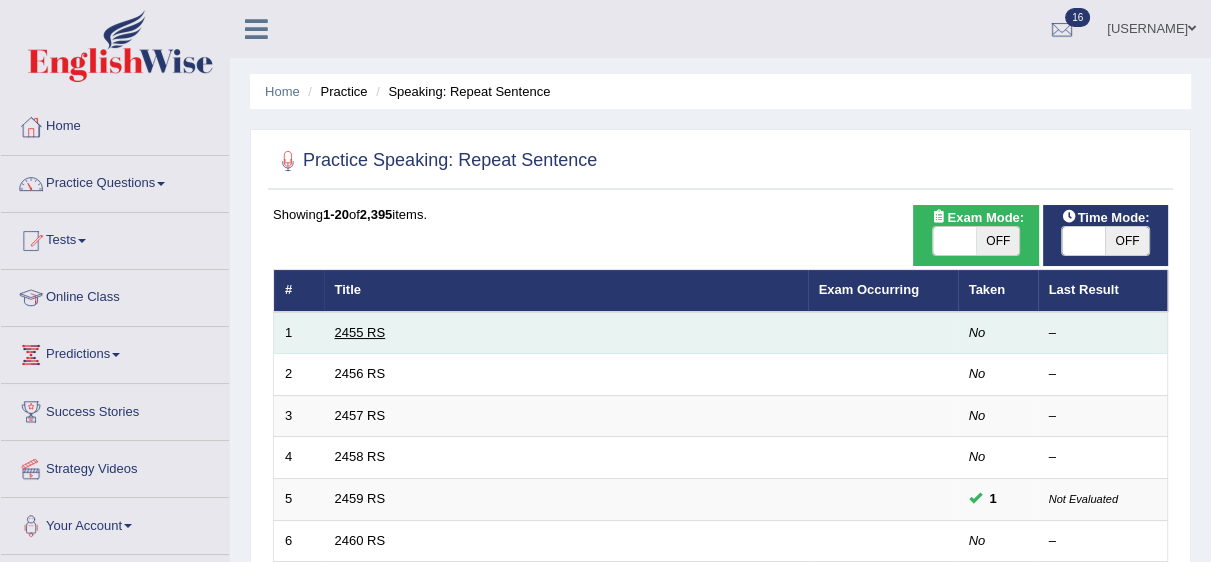 click on "2455 RS" at bounding box center [360, 332] 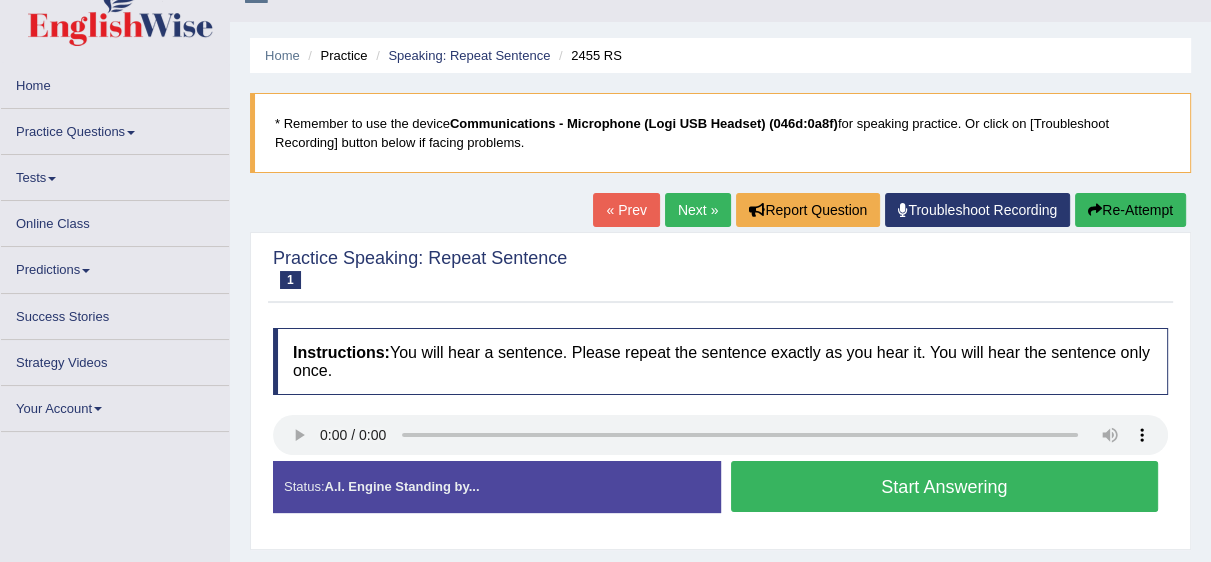 scroll, scrollTop: 0, scrollLeft: 0, axis: both 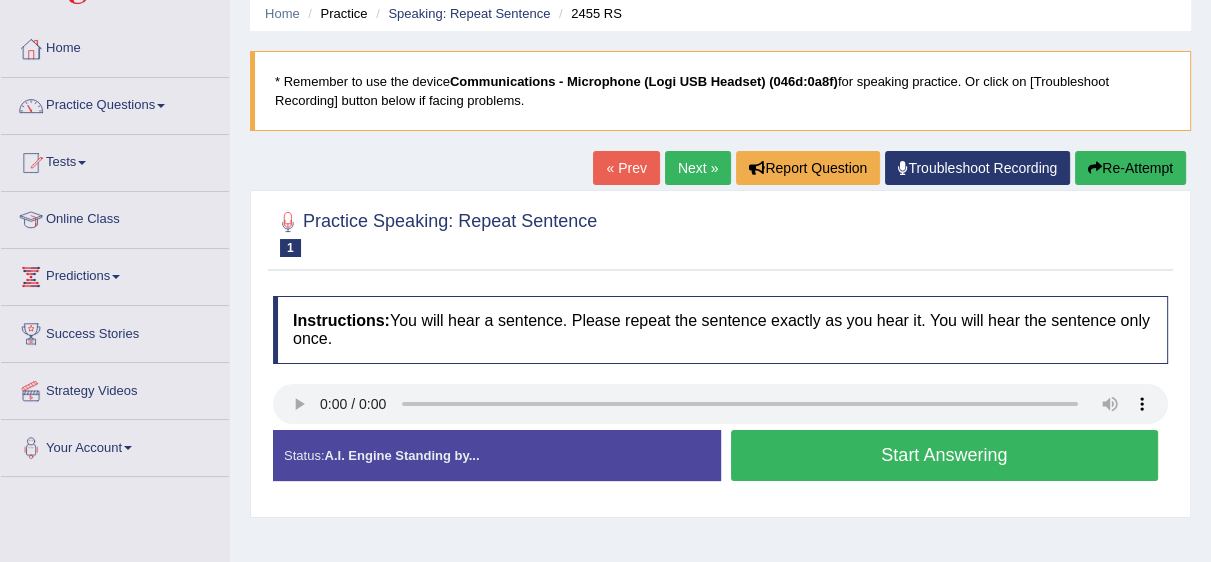 click on "Next »" at bounding box center [698, 168] 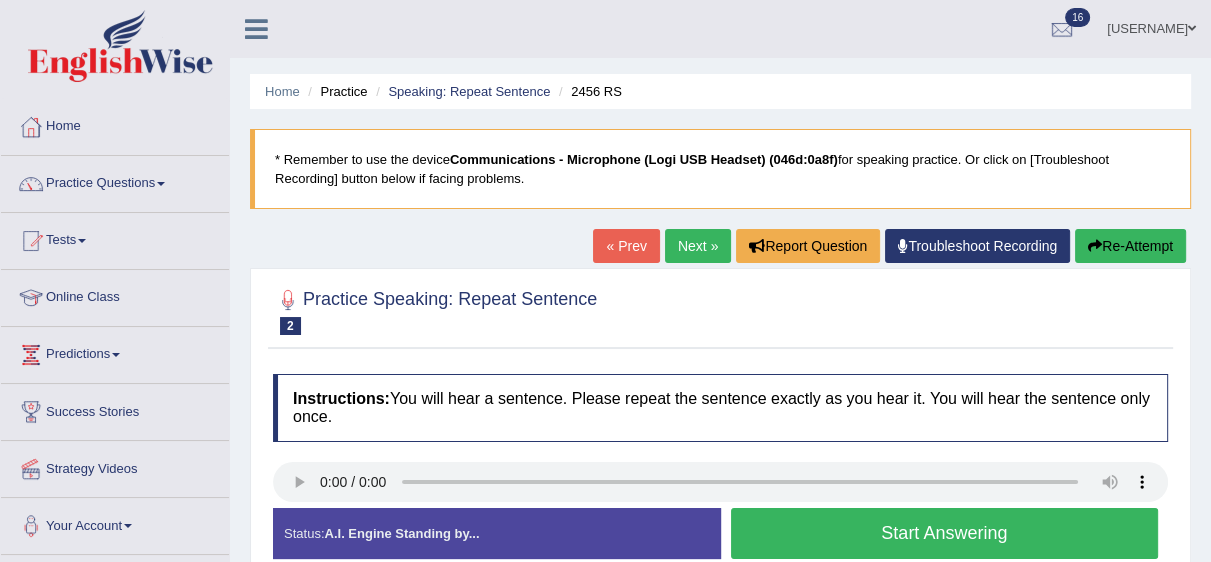 scroll, scrollTop: 118, scrollLeft: 0, axis: vertical 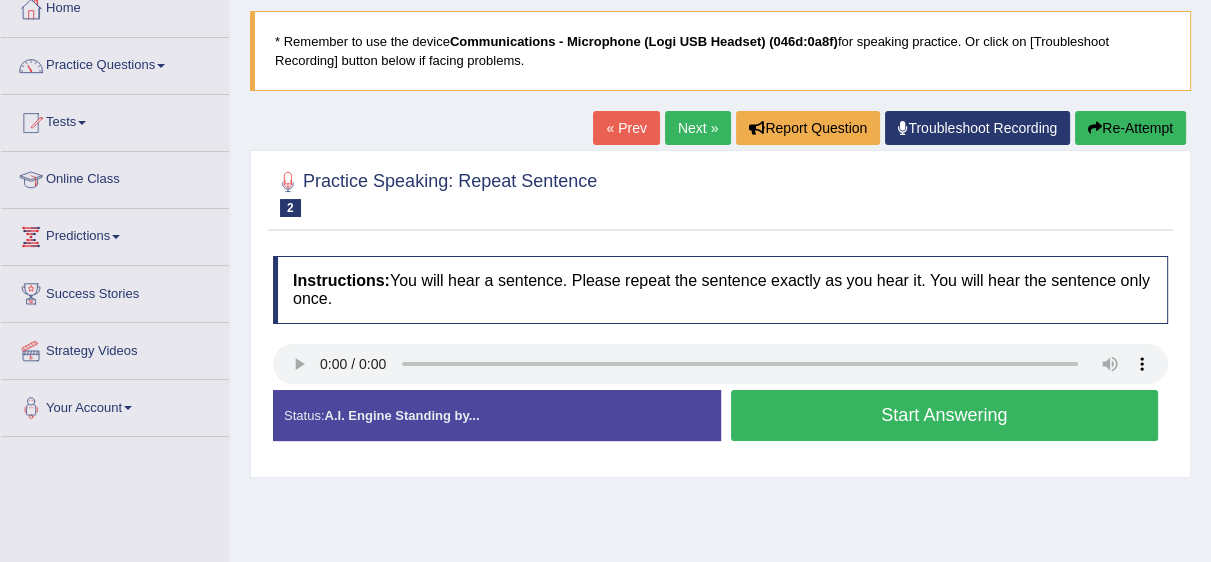 click on "Next »" at bounding box center (698, 128) 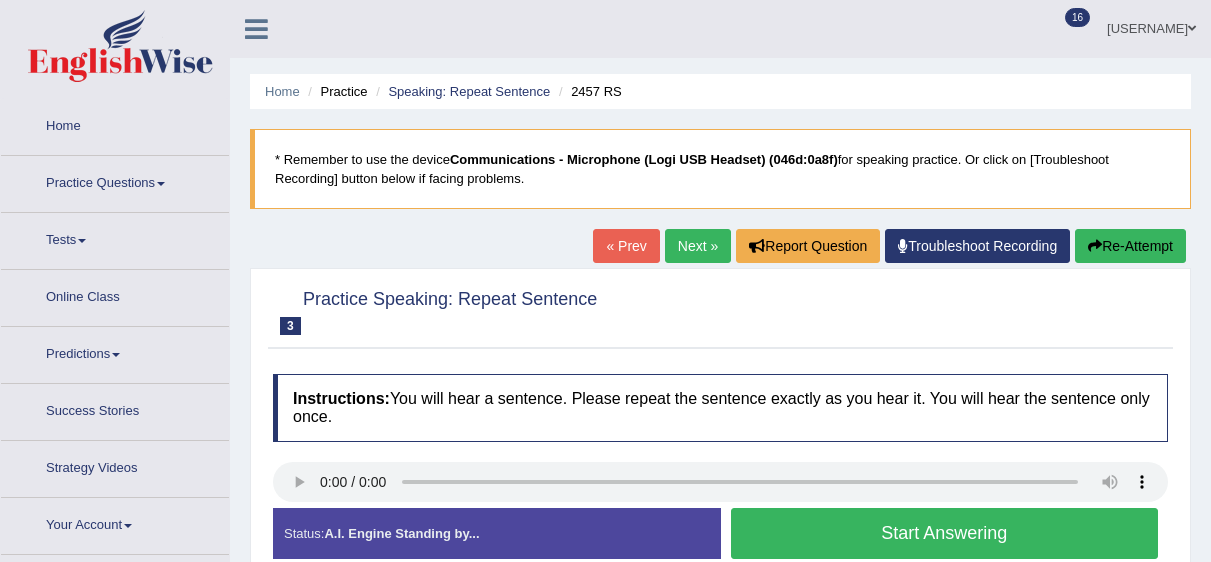 scroll, scrollTop: 0, scrollLeft: 0, axis: both 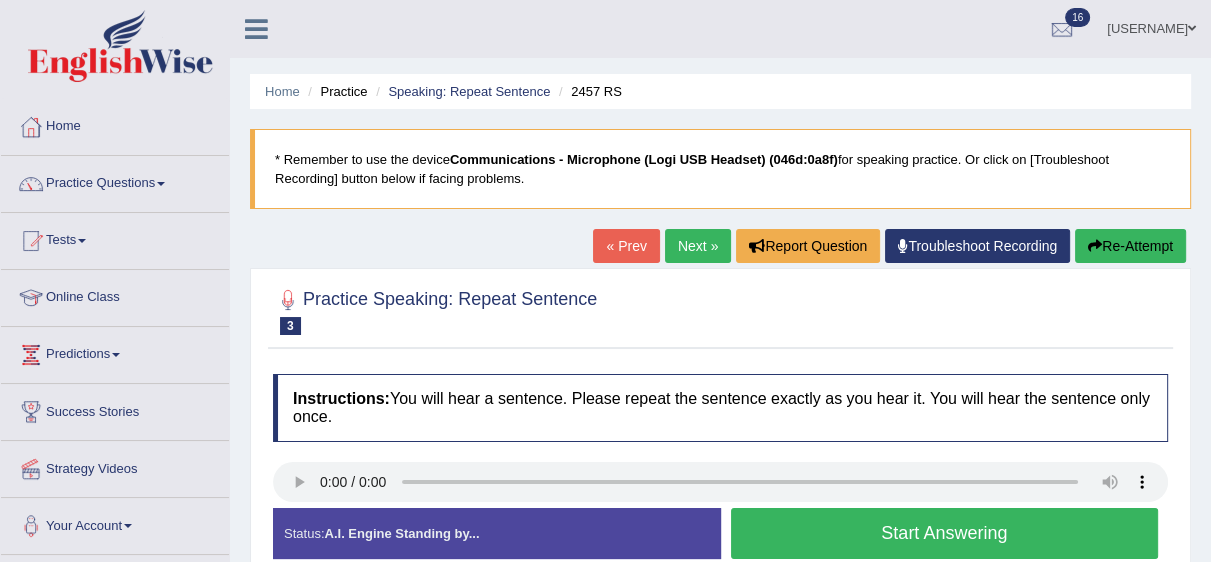click on "Next »" at bounding box center (698, 246) 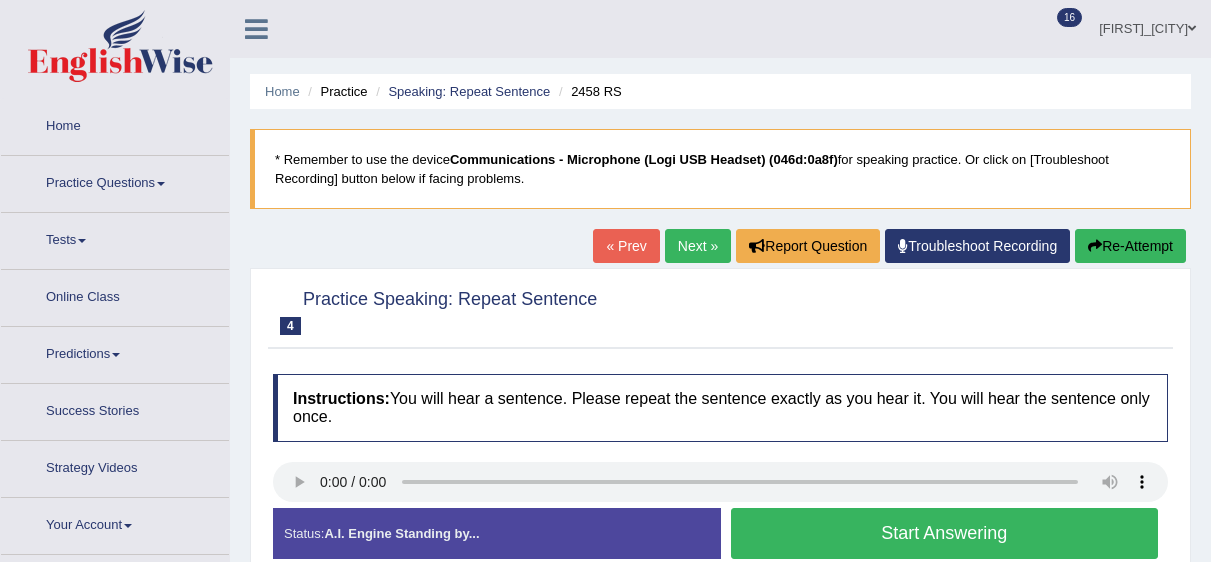 scroll, scrollTop: 0, scrollLeft: 0, axis: both 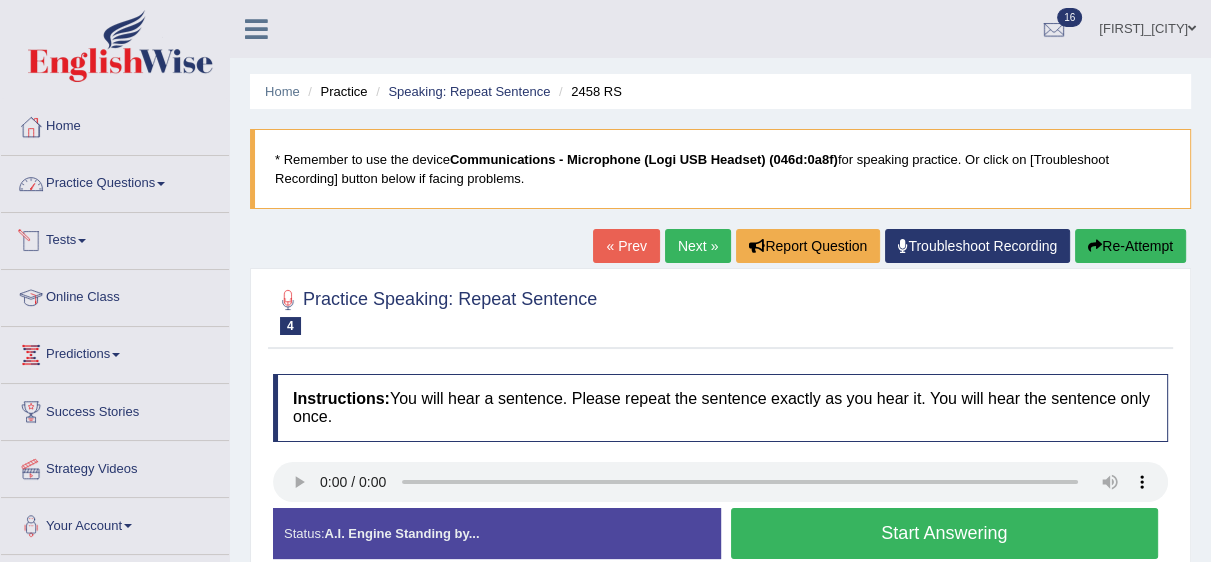 click on "Practice Questions" at bounding box center (115, 181) 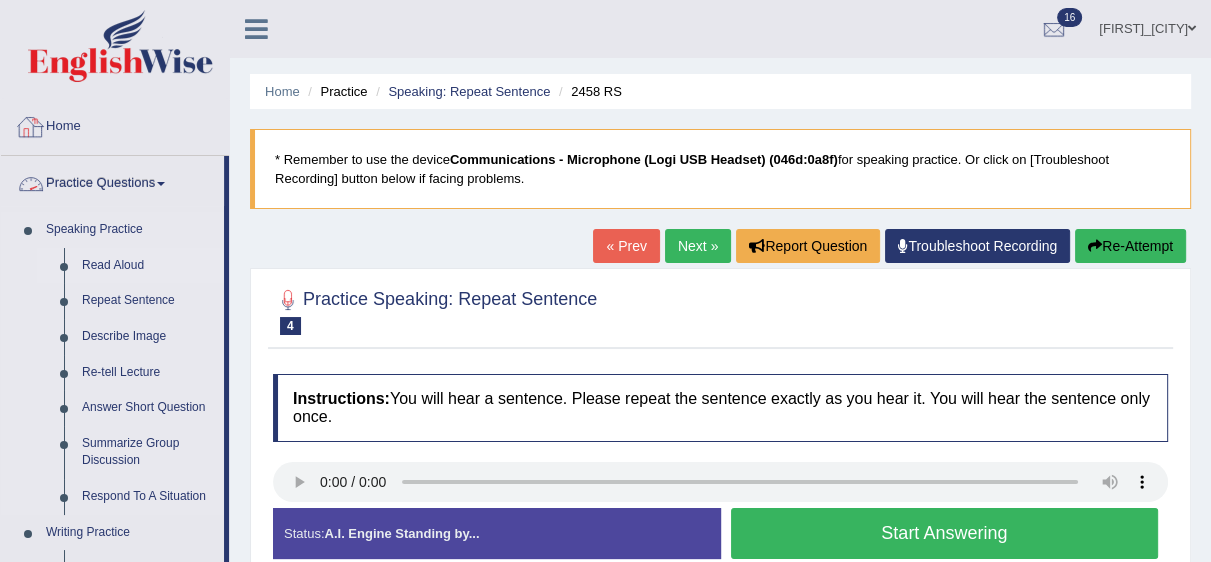 click on "Read Aloud" at bounding box center [148, 266] 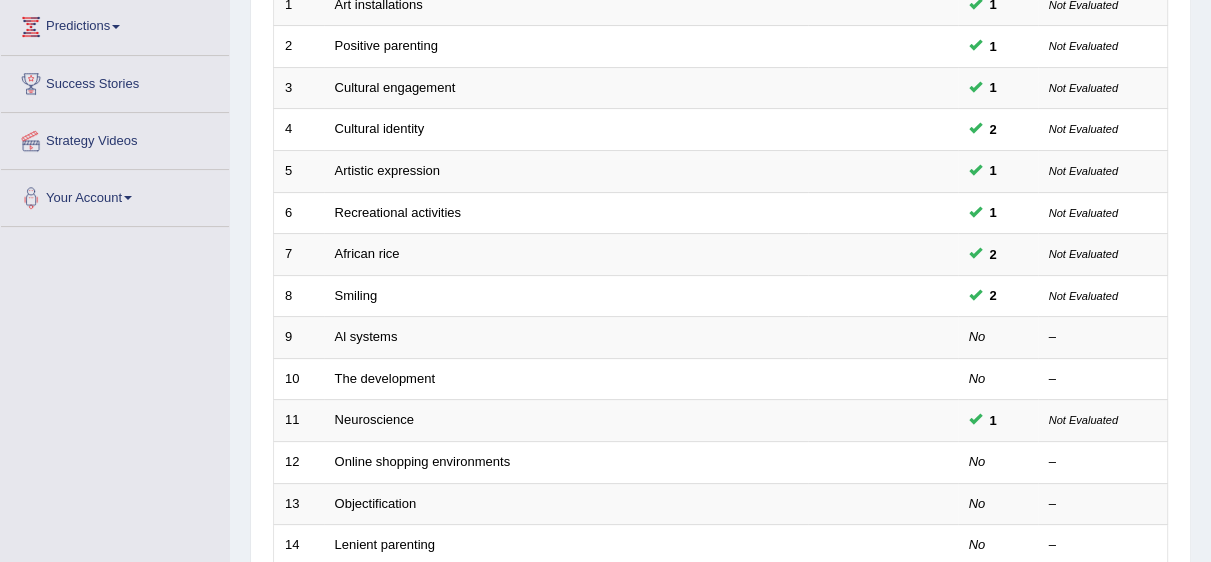 scroll, scrollTop: 328, scrollLeft: 0, axis: vertical 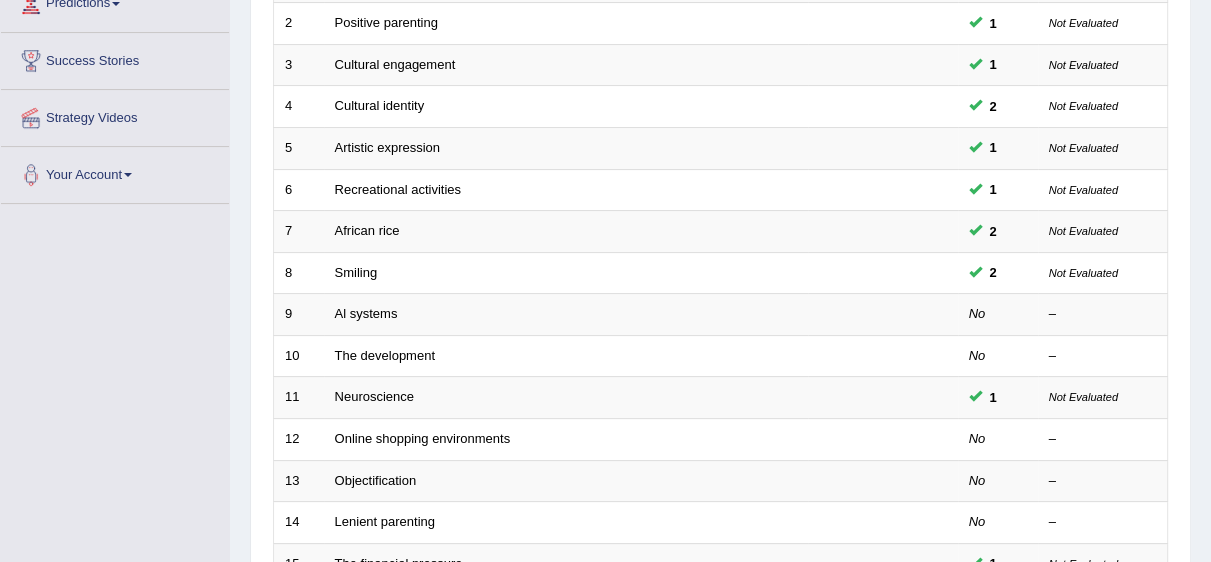 click on "Toggle navigation
Home
Practice Questions   Speaking Practice Read Aloud
Repeat Sentence
Describe Image
Re-tell Lecture
Answer Short Question
Summarize Group Discussion
Respond To A Situation
Writing Practice  Summarize Written Text
Write Essay
Reading Practice  Reading & Writing: Fill In The Blanks
Choose Multiple Answers
Re-order Paragraphs
Fill In The Blanks
Choose Single Answer
Listening Practice  Summarize Spoken Text
Highlight Incorrect Words
Highlight Correct Summary
Select Missing Word
Choose Single Answer
Choose Multiple Answers
Fill In The Blanks
Write From Dictation
Pronunciation
Tests
Take Mock Test" at bounding box center (605, -70) 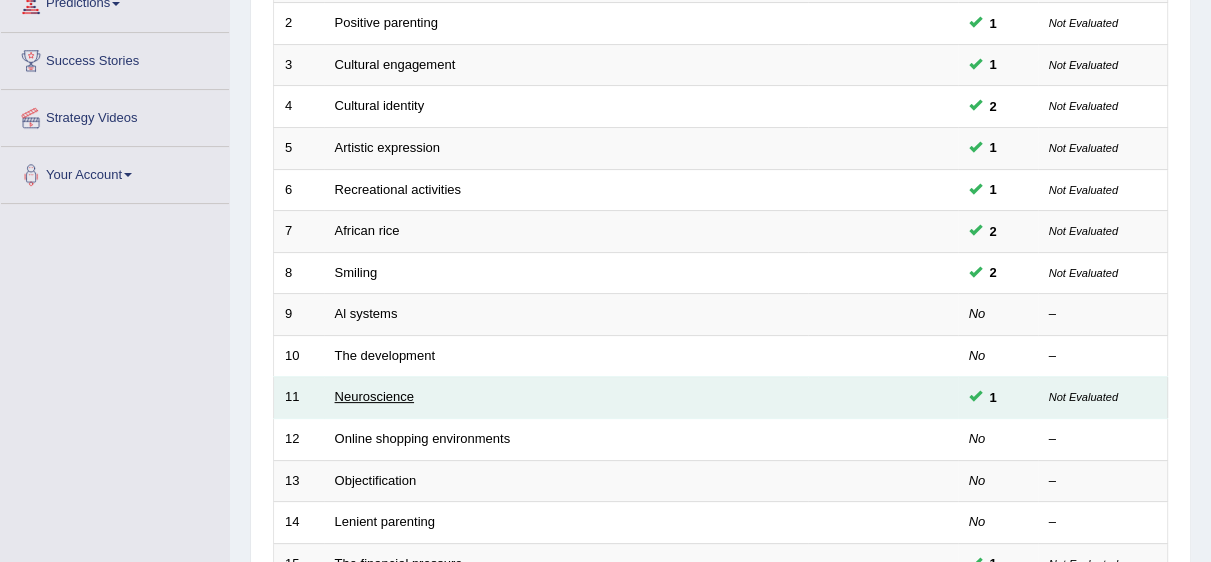 click on "Neuroscience" at bounding box center (375, 396) 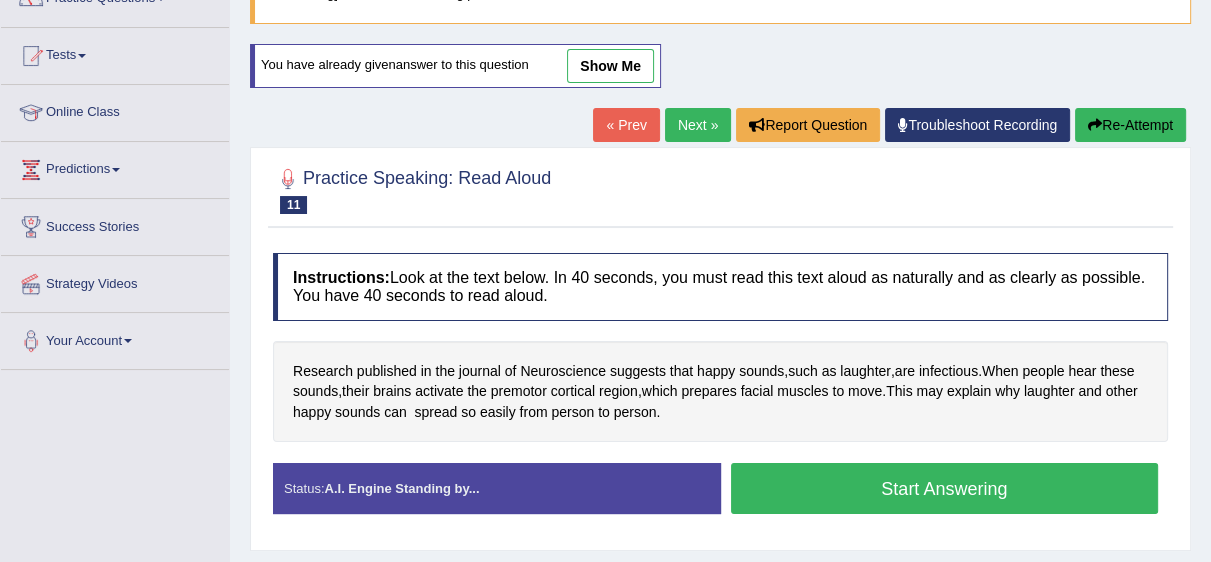 scroll, scrollTop: 185, scrollLeft: 0, axis: vertical 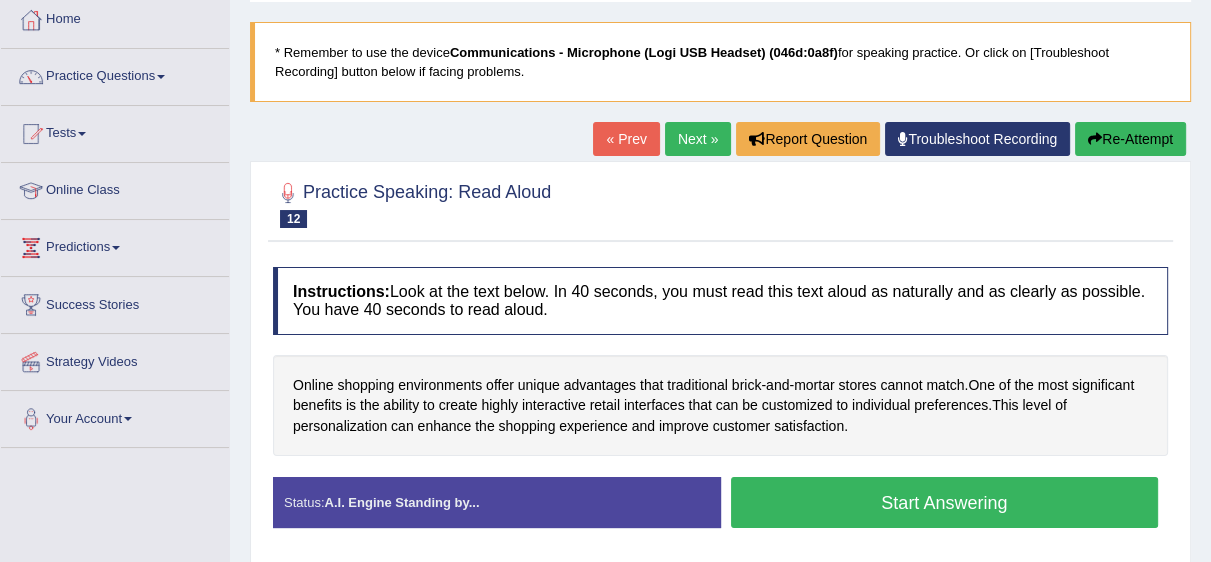click on "Next »" at bounding box center (698, 139) 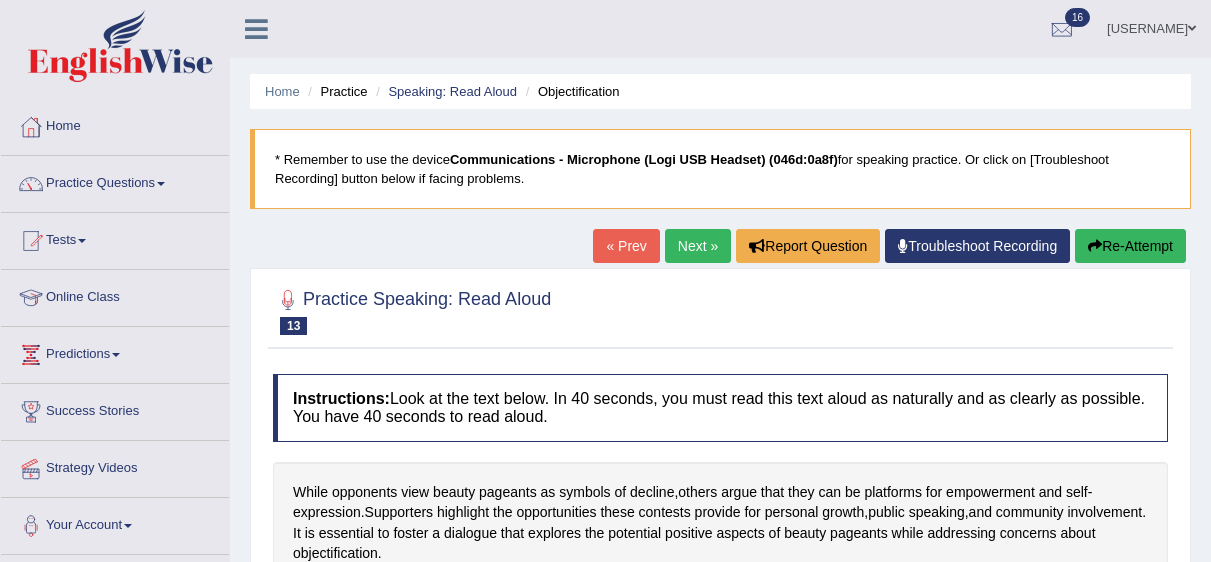 scroll, scrollTop: 0, scrollLeft: 0, axis: both 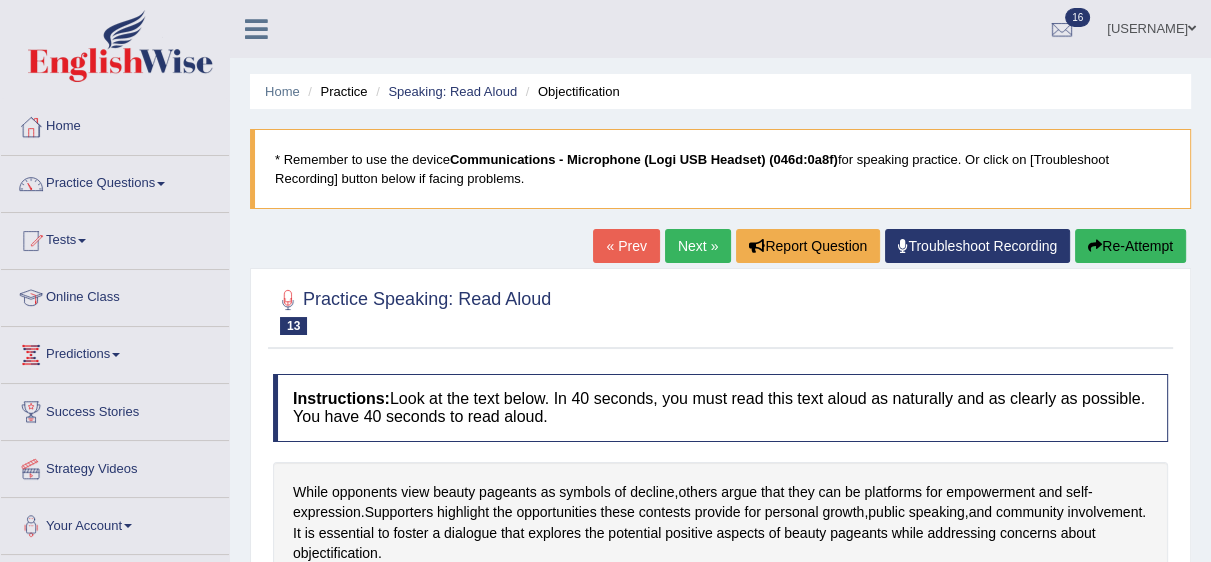 click on "Next »" at bounding box center [698, 246] 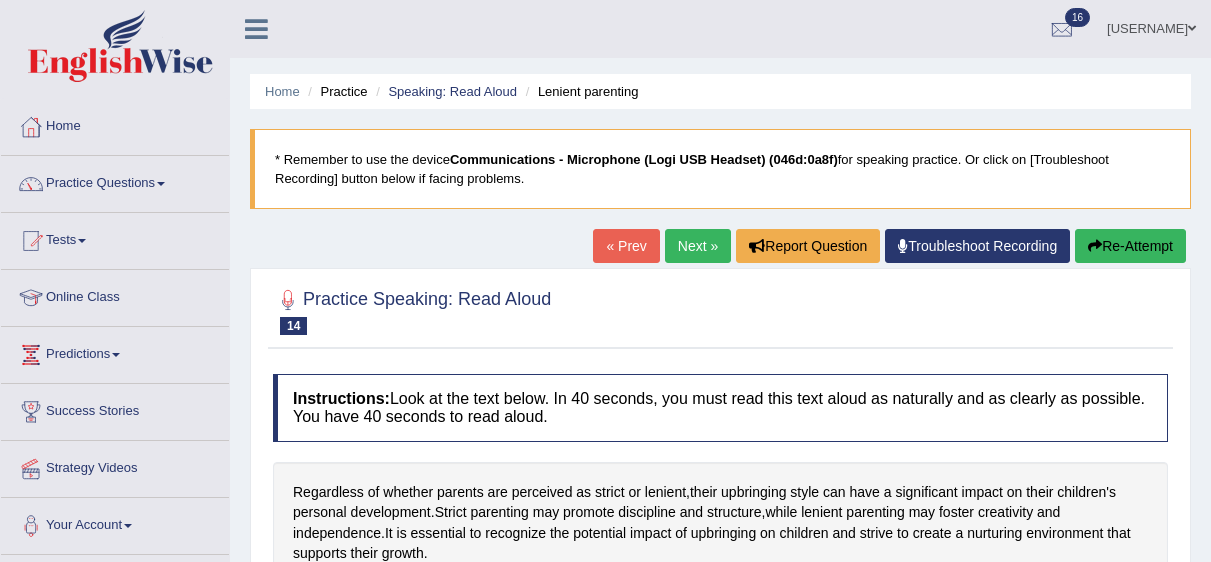 scroll, scrollTop: 0, scrollLeft: 0, axis: both 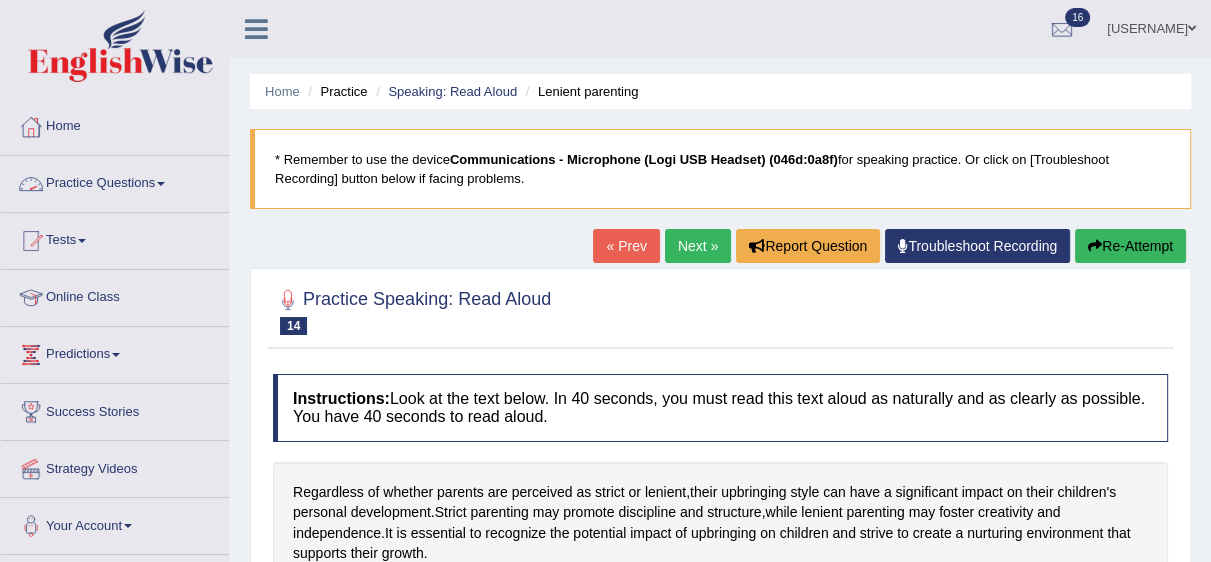 click on "Practice Questions" at bounding box center [115, 181] 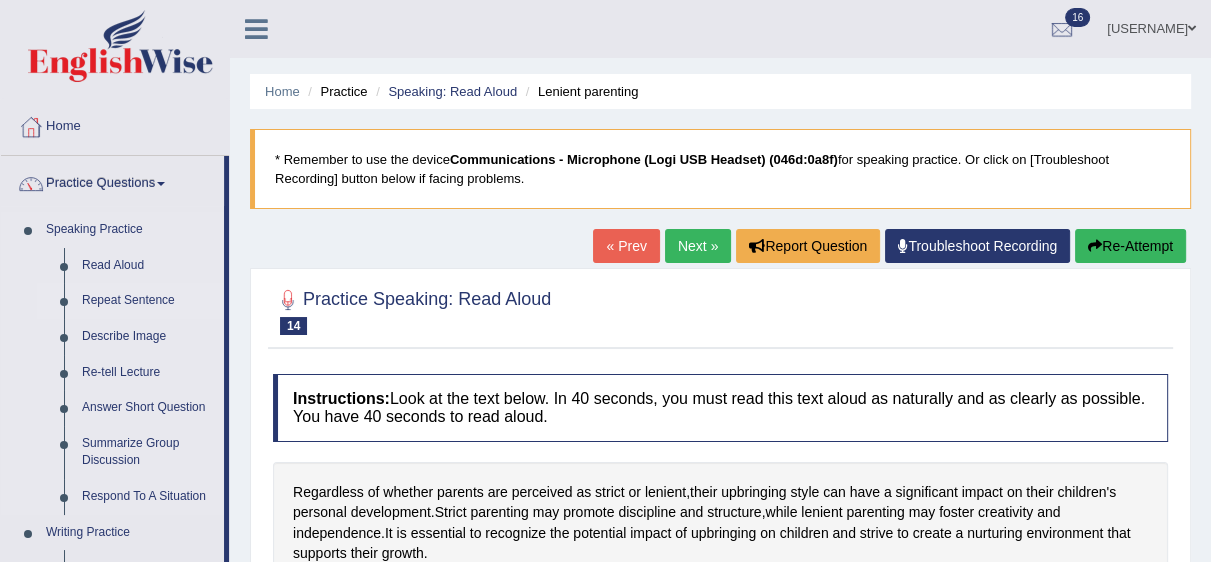 click on "Repeat Sentence" at bounding box center (148, 301) 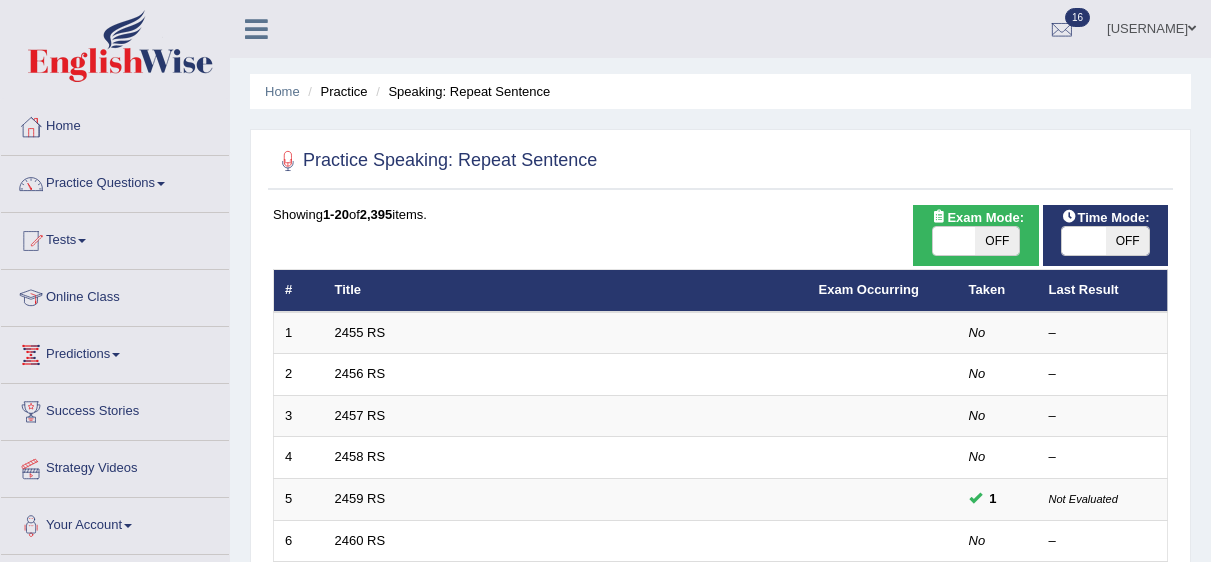 scroll, scrollTop: 0, scrollLeft: 0, axis: both 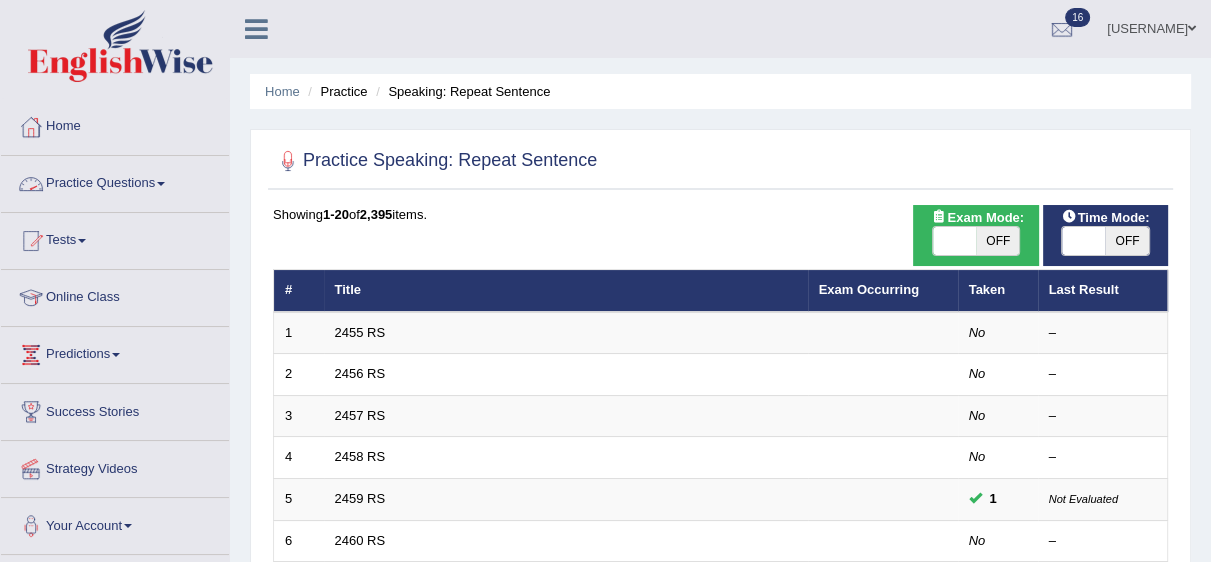 click on "Practice Questions" at bounding box center (115, 181) 